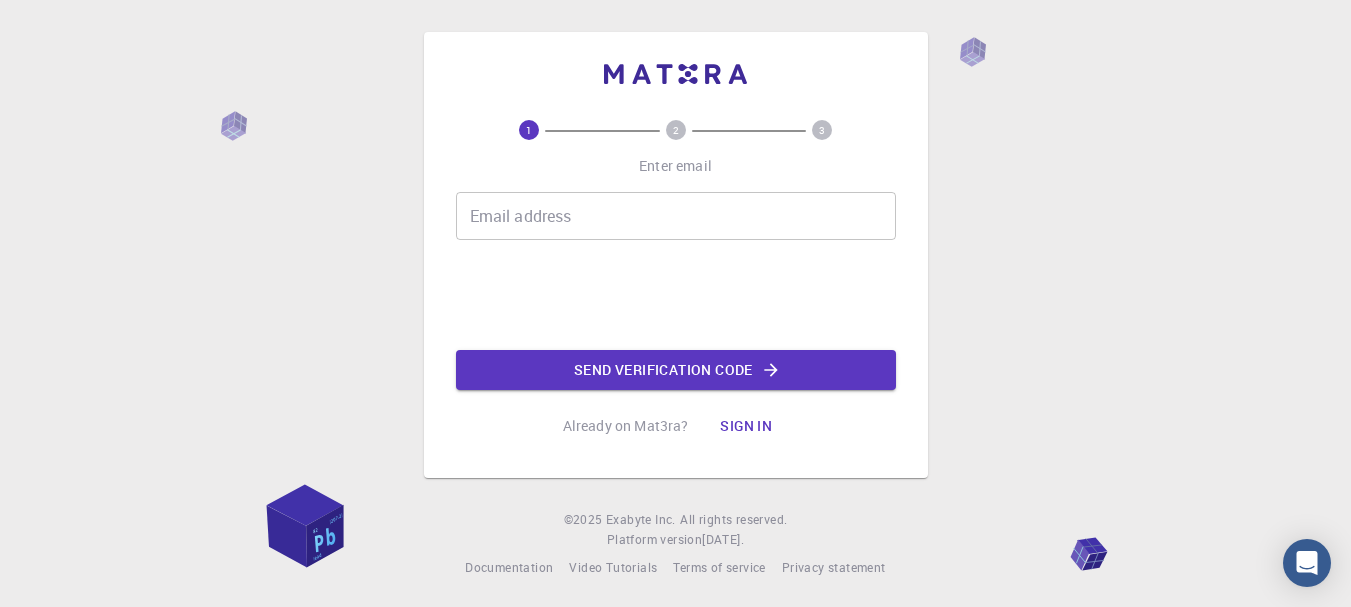 scroll, scrollTop: 0, scrollLeft: 0, axis: both 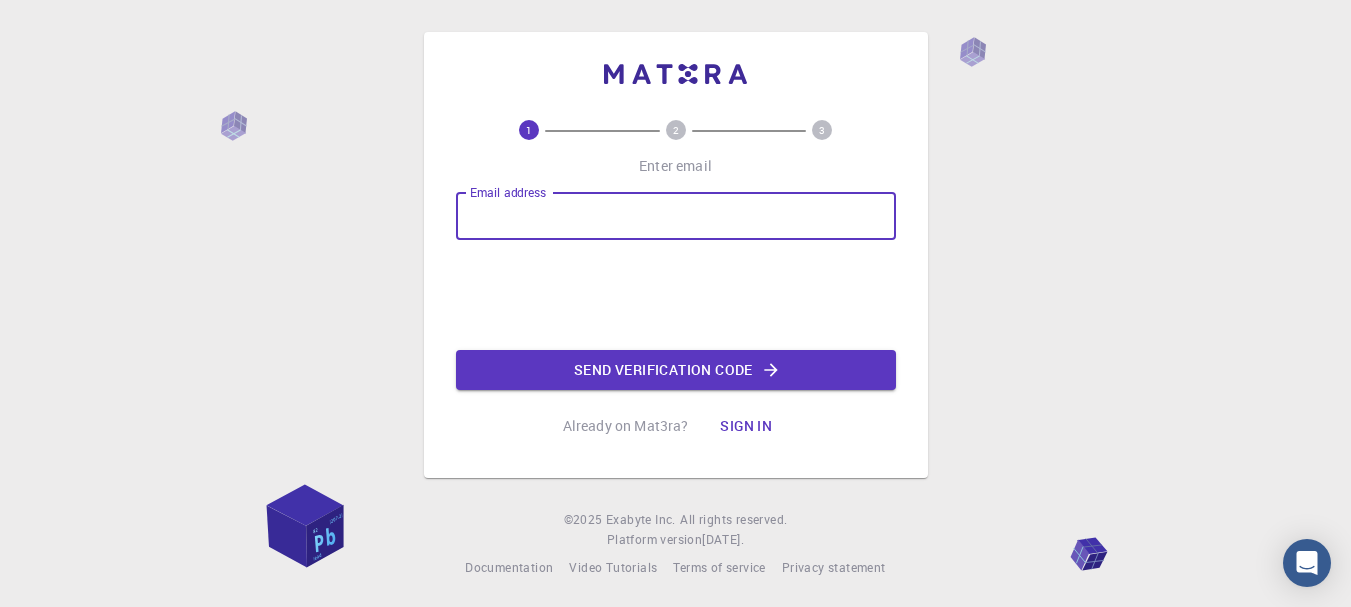 type on "koushikganguli10@gmail.com" 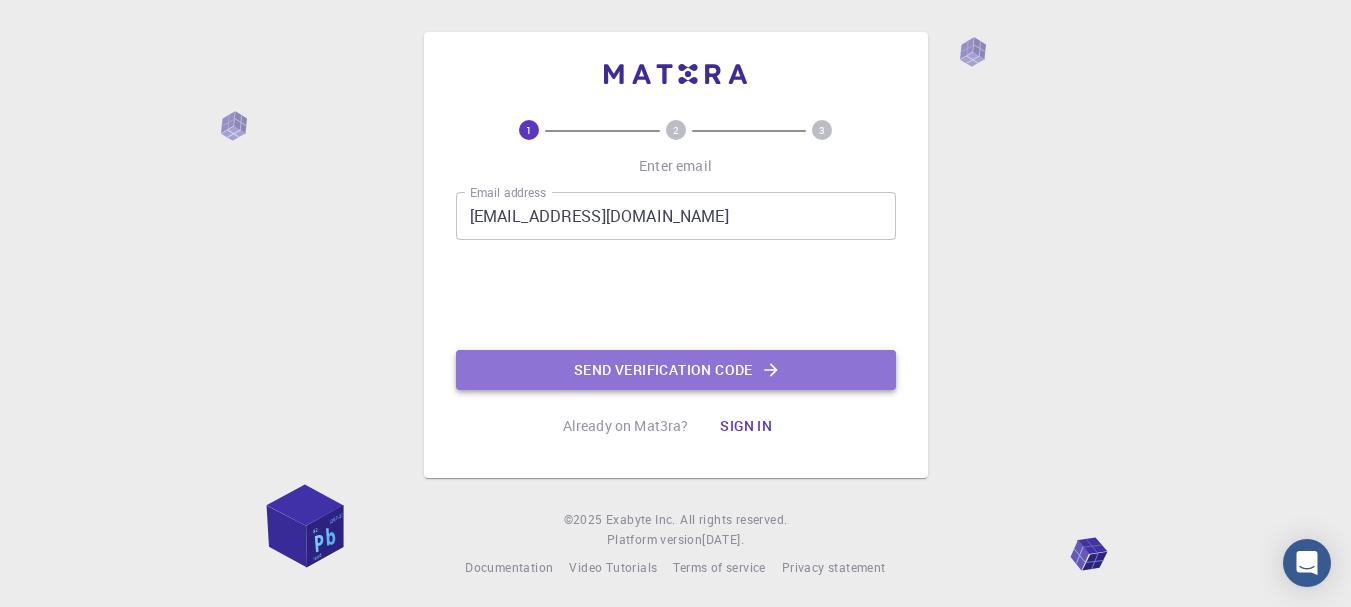 click on "Send verification code" 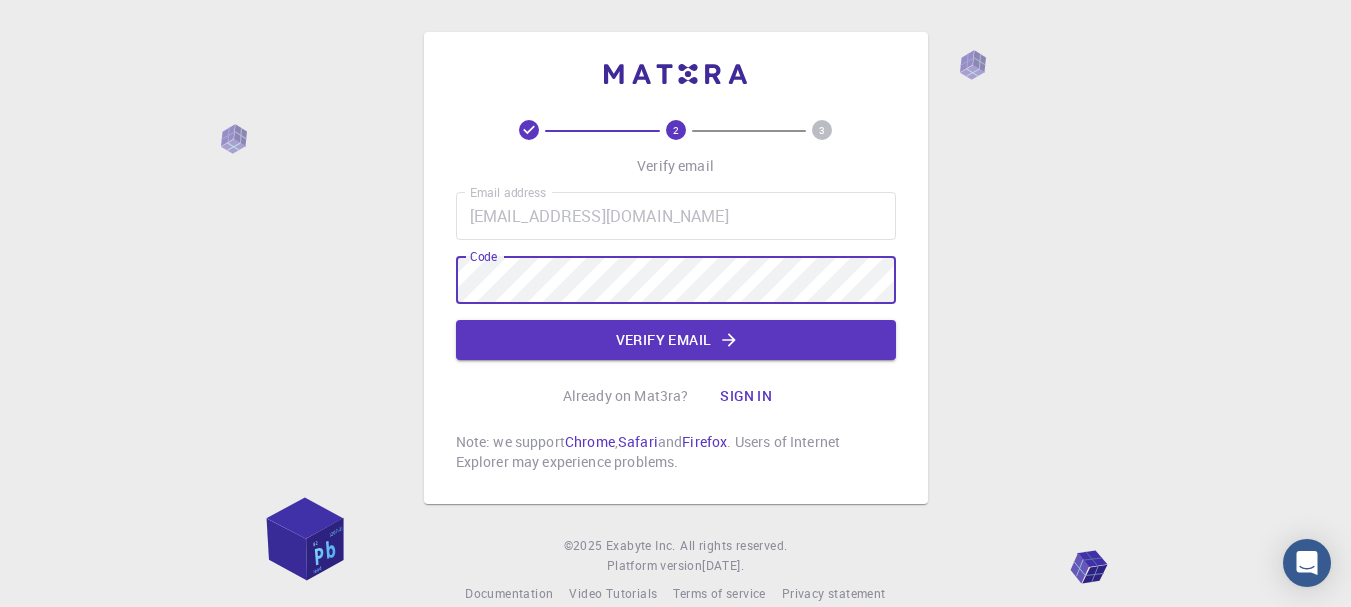 click on "2 3 Verify email Email address koushikganguli10@gmail.com Email address Code Code Verify email Already on Mat3ra? Sign in Note: we support  Chrome ,  Safari  and  Firefox . Users of Internet Explorer may experience problems." at bounding box center [676, 296] 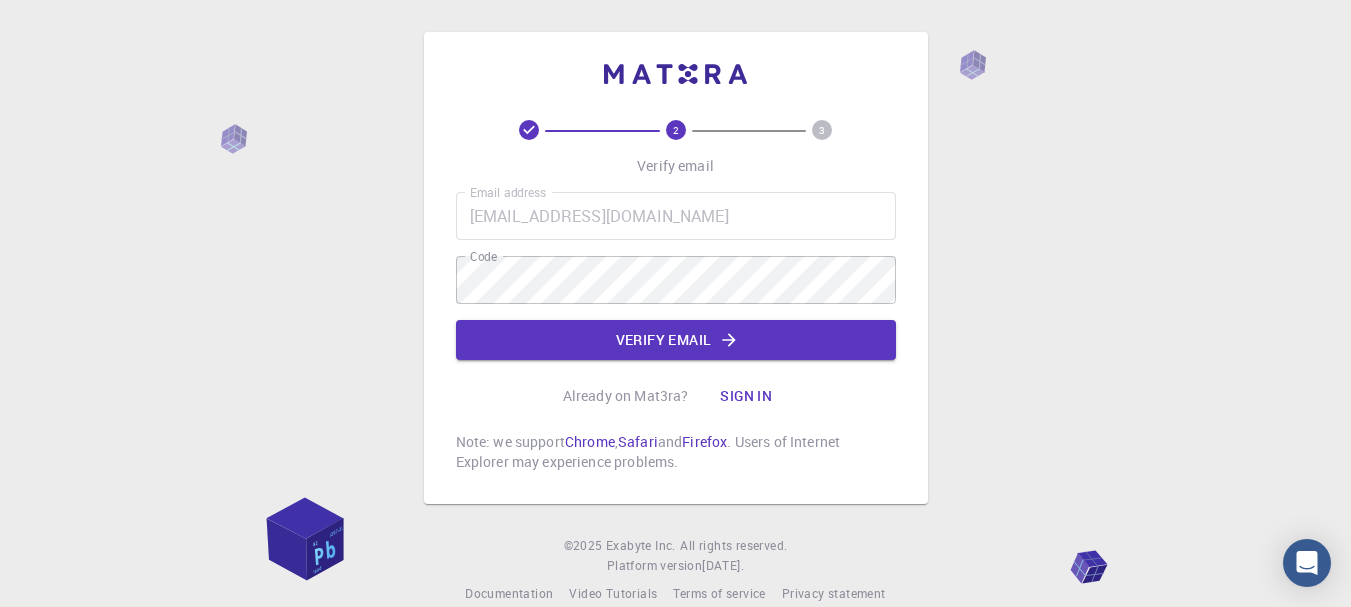 click on "Verify email" 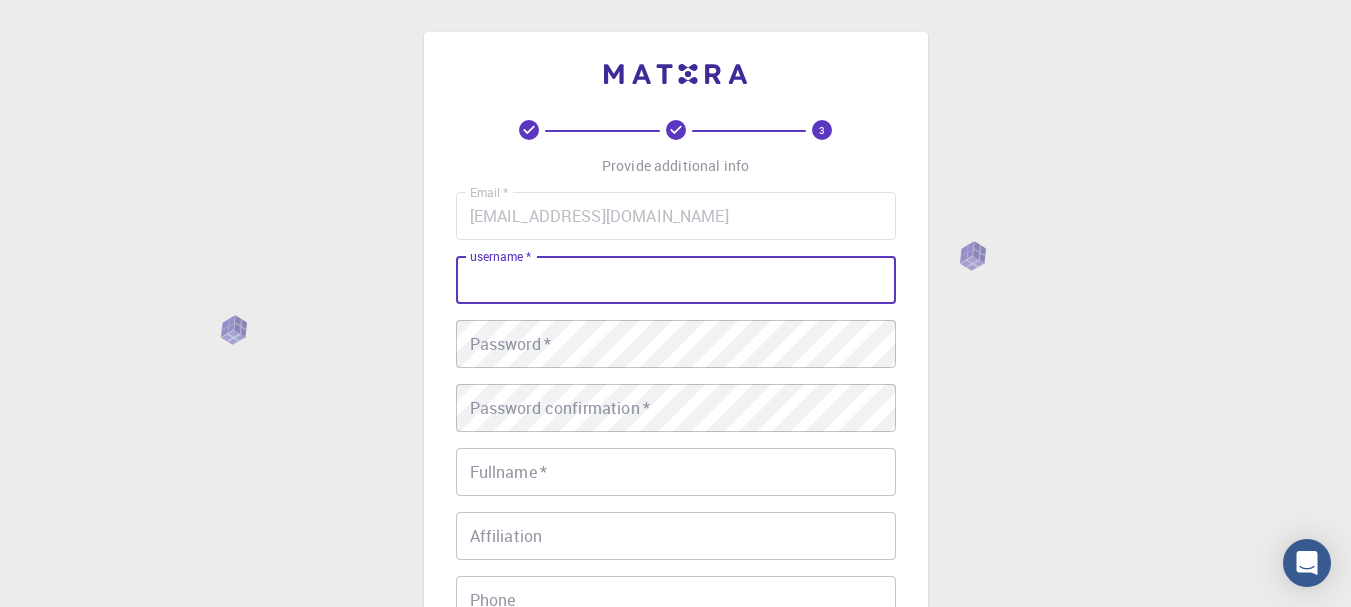 click on "username   *" at bounding box center (676, 280) 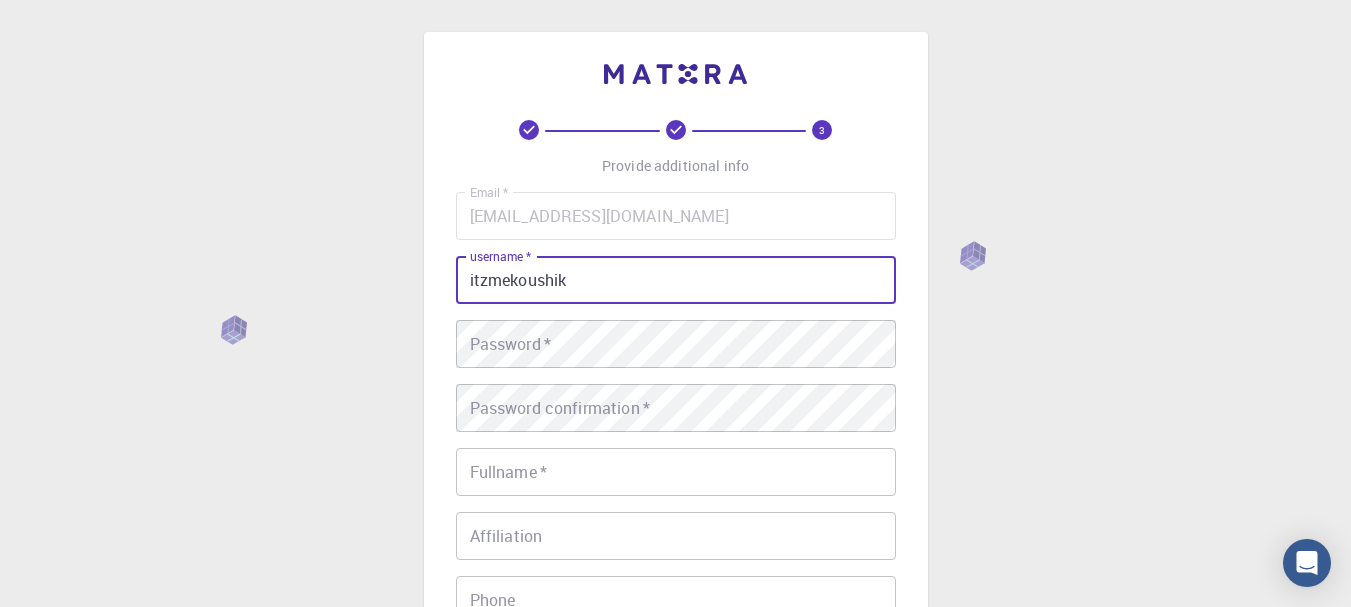 type on "itzmekoushik" 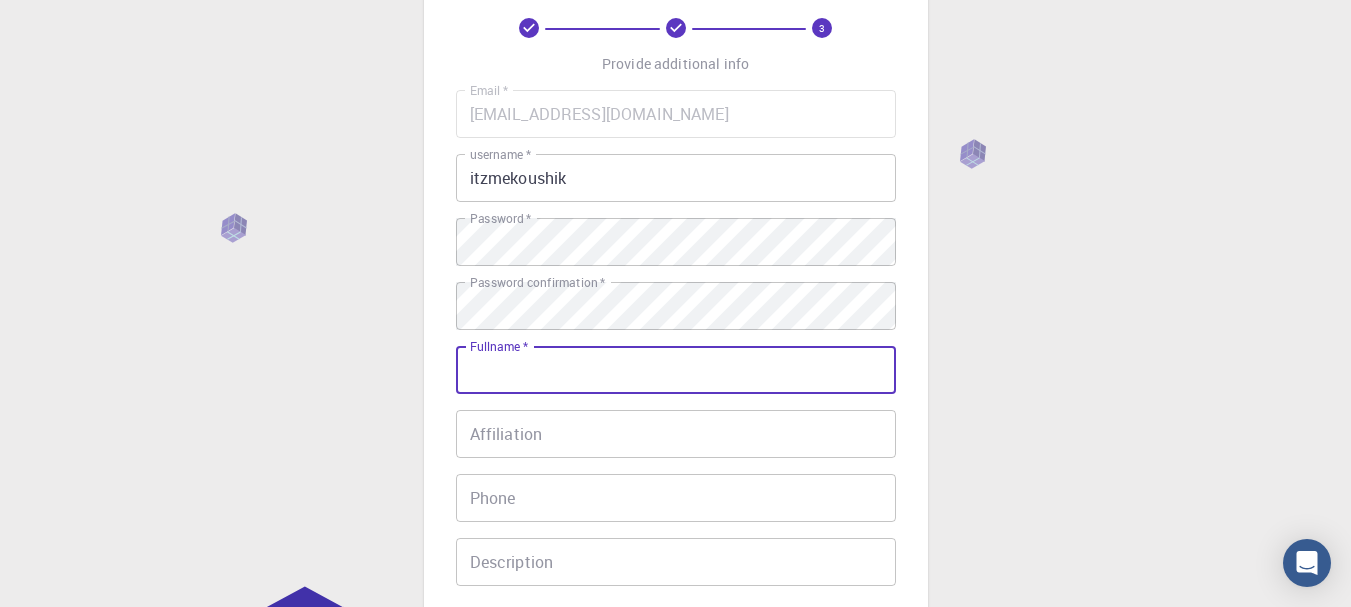 scroll, scrollTop: 200, scrollLeft: 0, axis: vertical 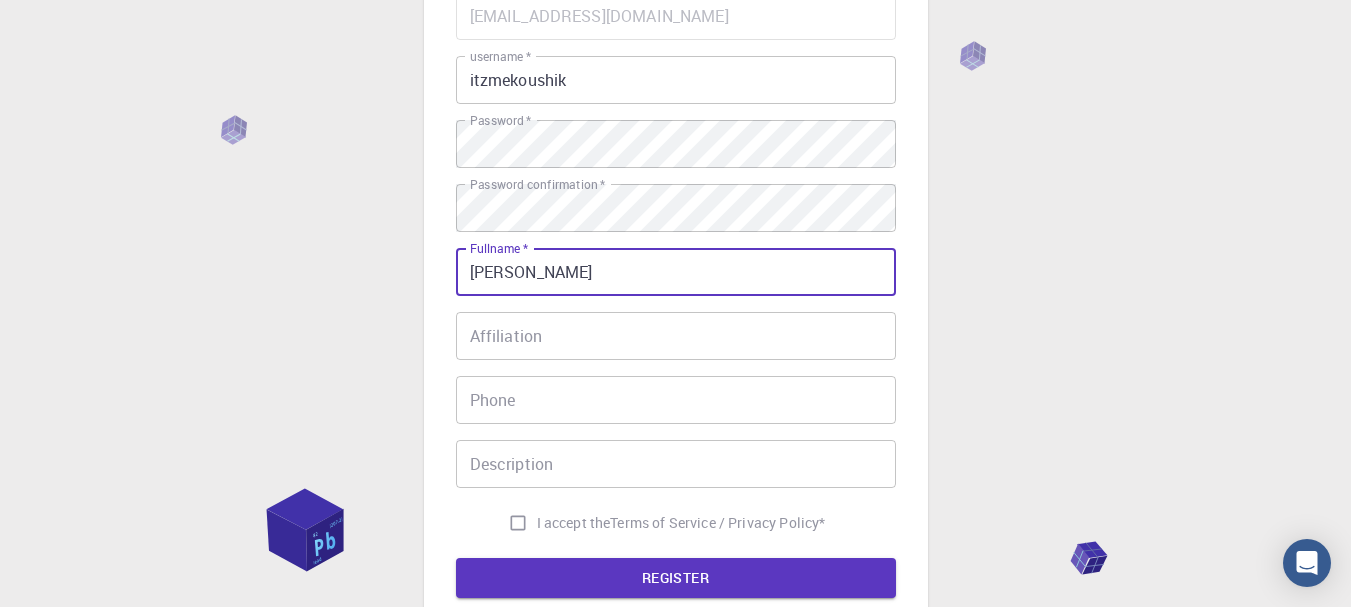 type on "KOUSHIK GANGULI" 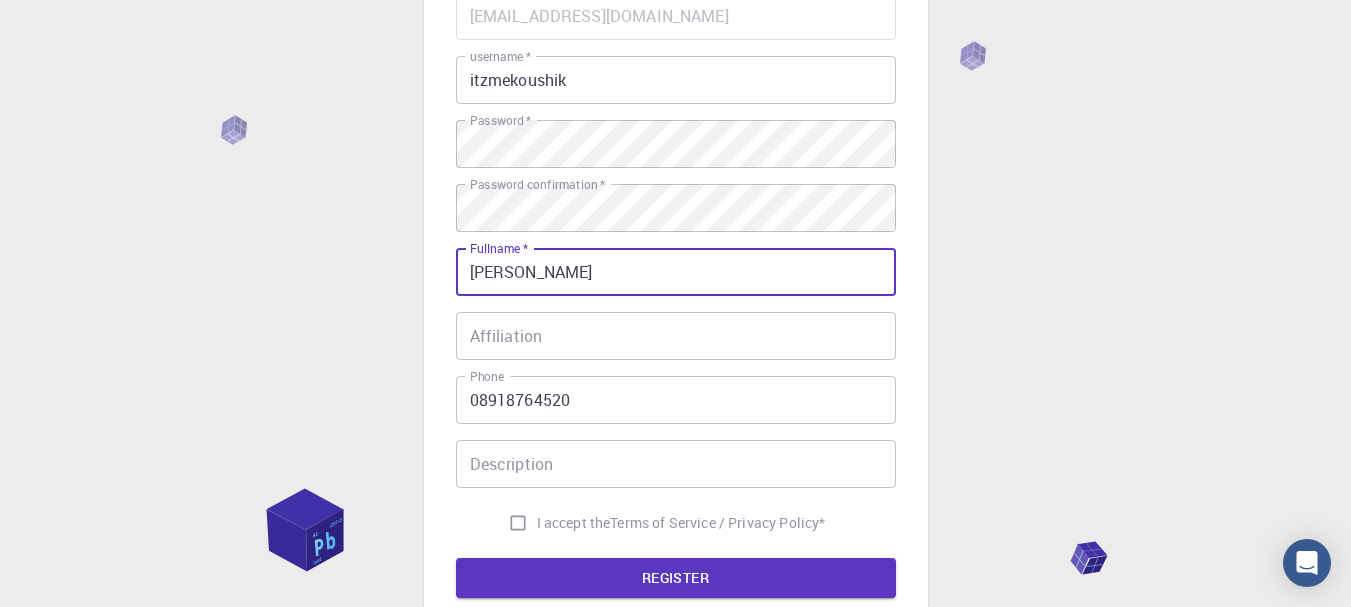 click on "Affiliation Affiliation" at bounding box center (676, 336) 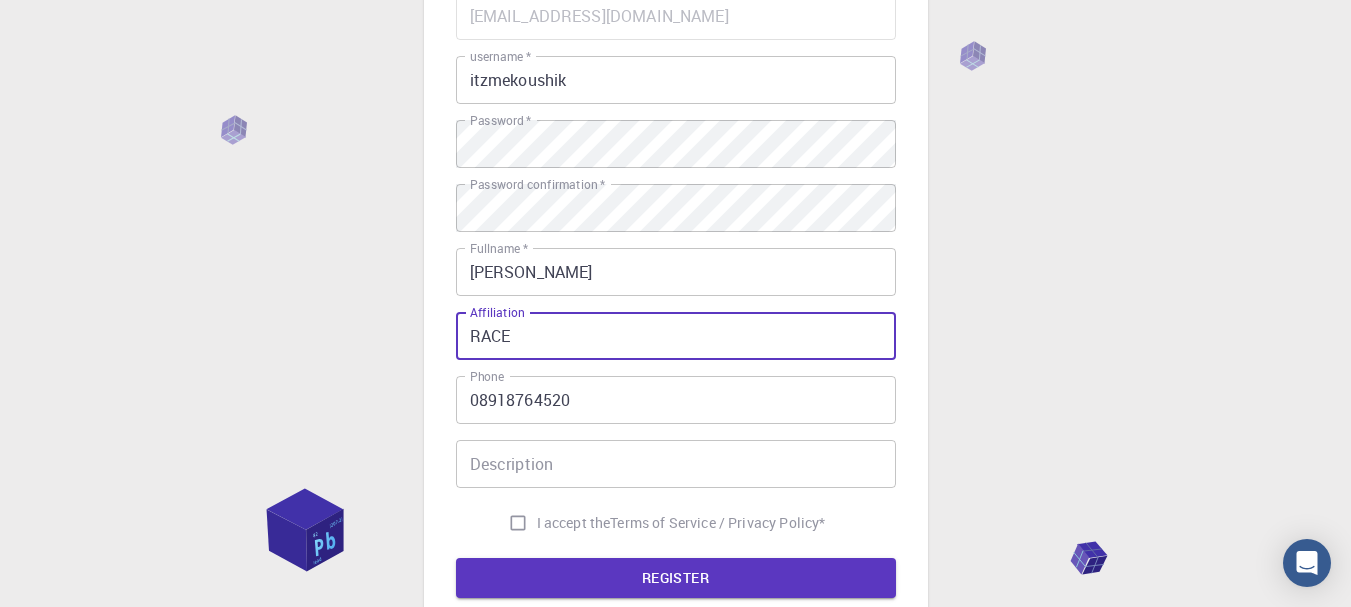 type on "RACE" 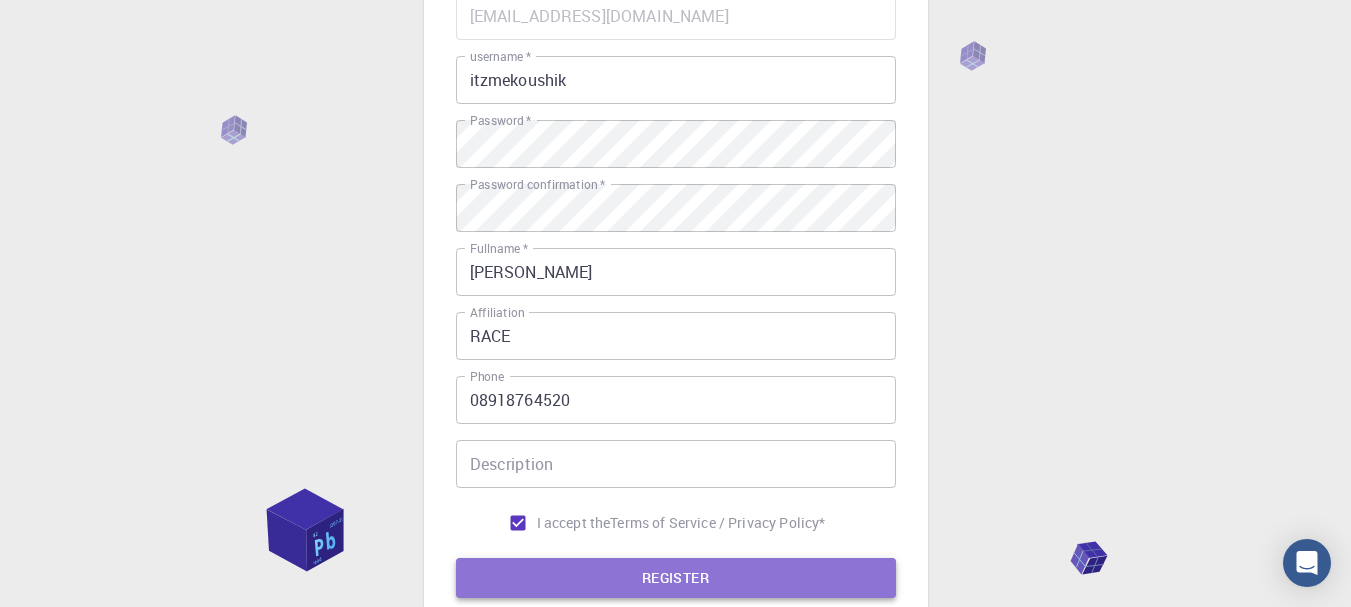 click on "REGISTER" at bounding box center [676, 578] 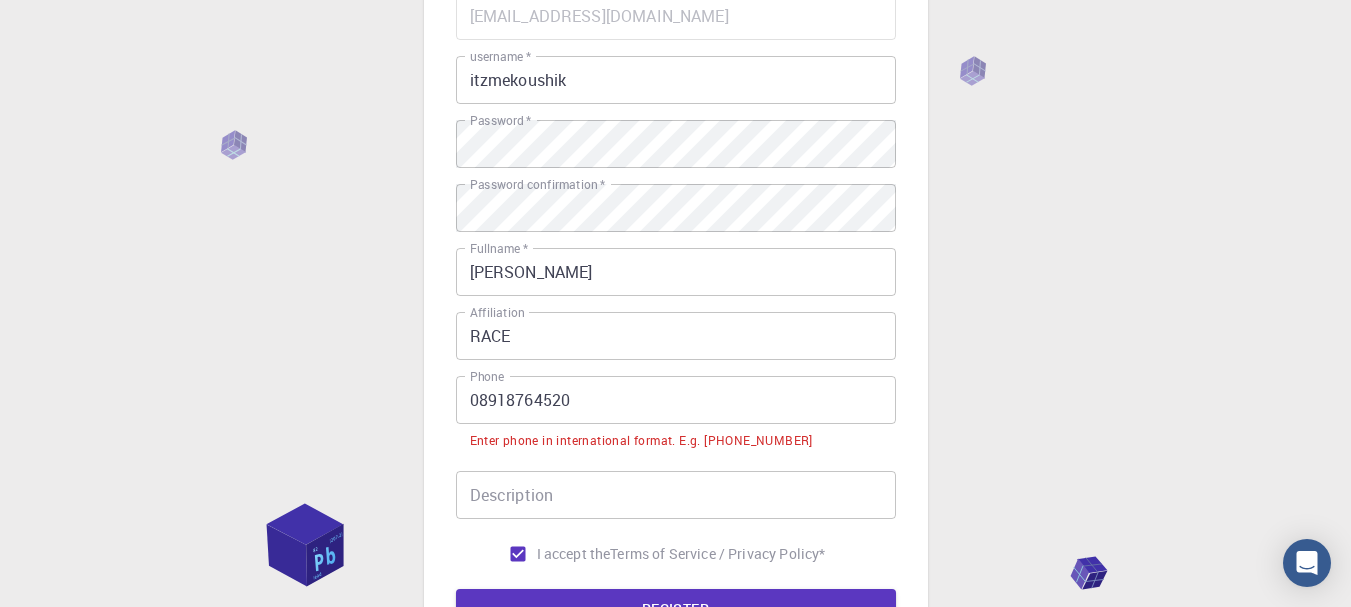 click on "08918764520" at bounding box center [676, 400] 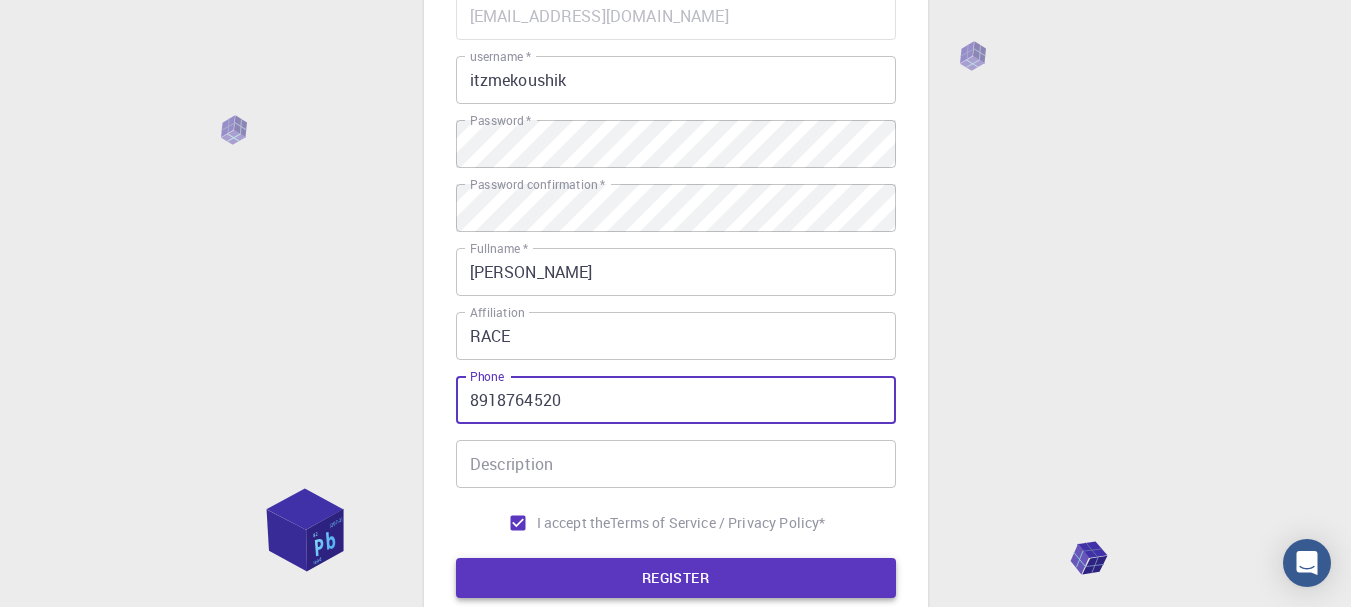 click on "REGISTER" at bounding box center (676, 578) 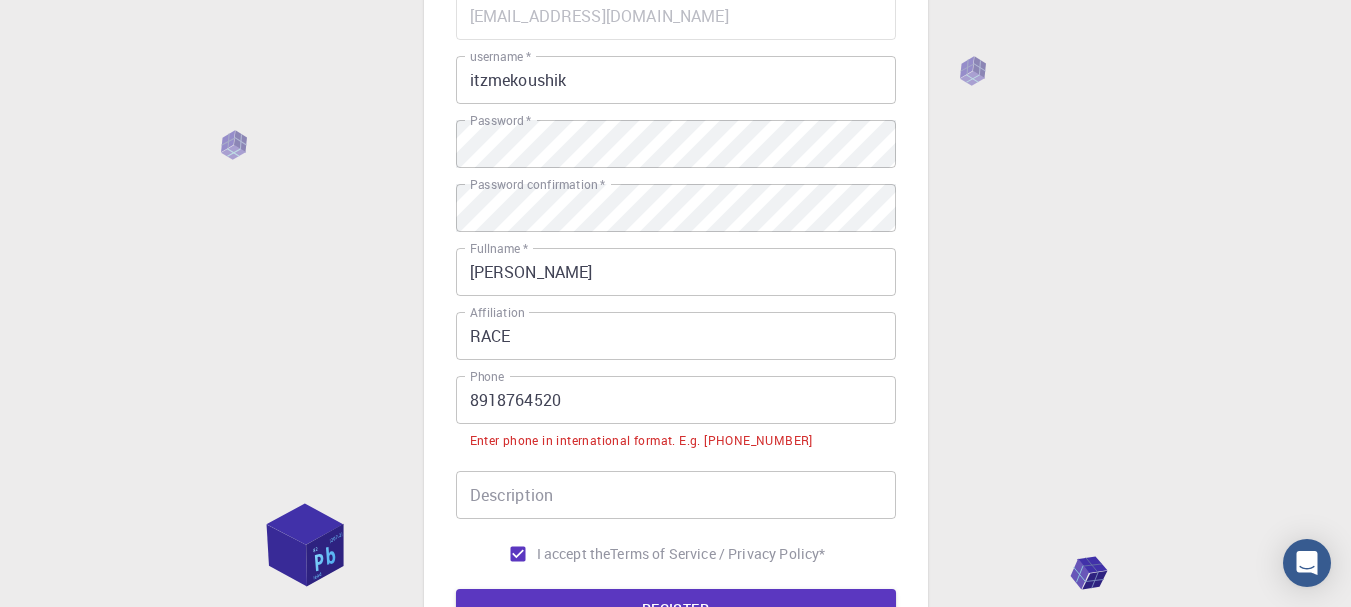 click on "8918764520" at bounding box center [676, 400] 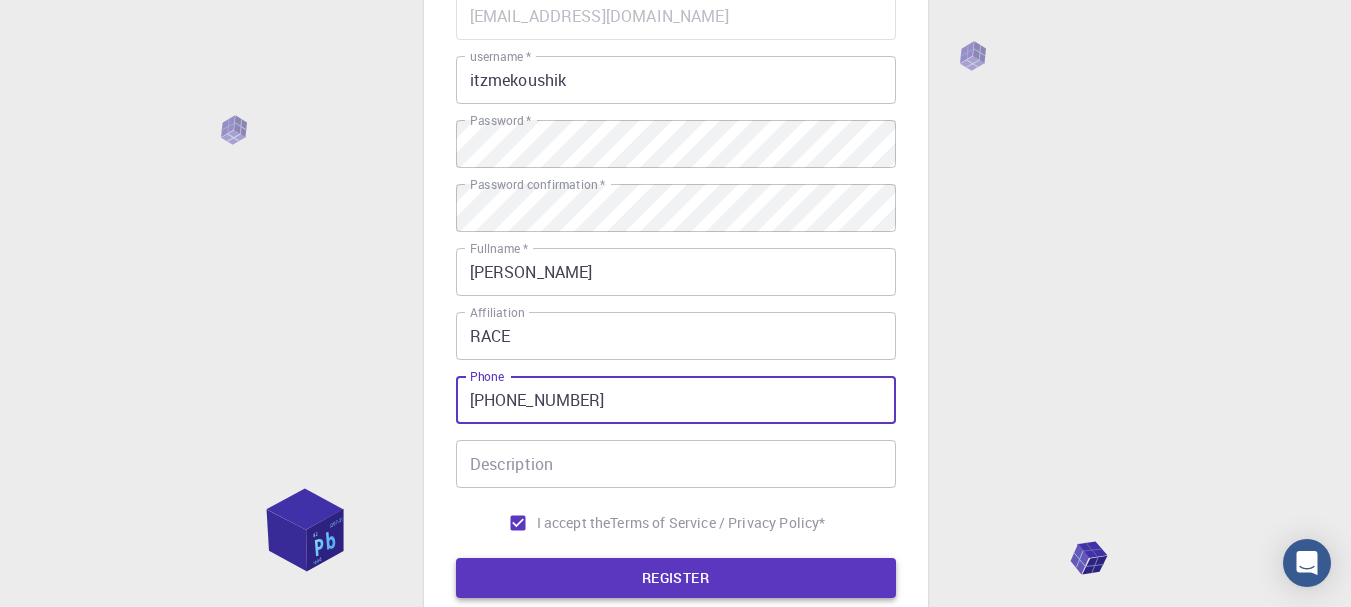 type on "+918918764520" 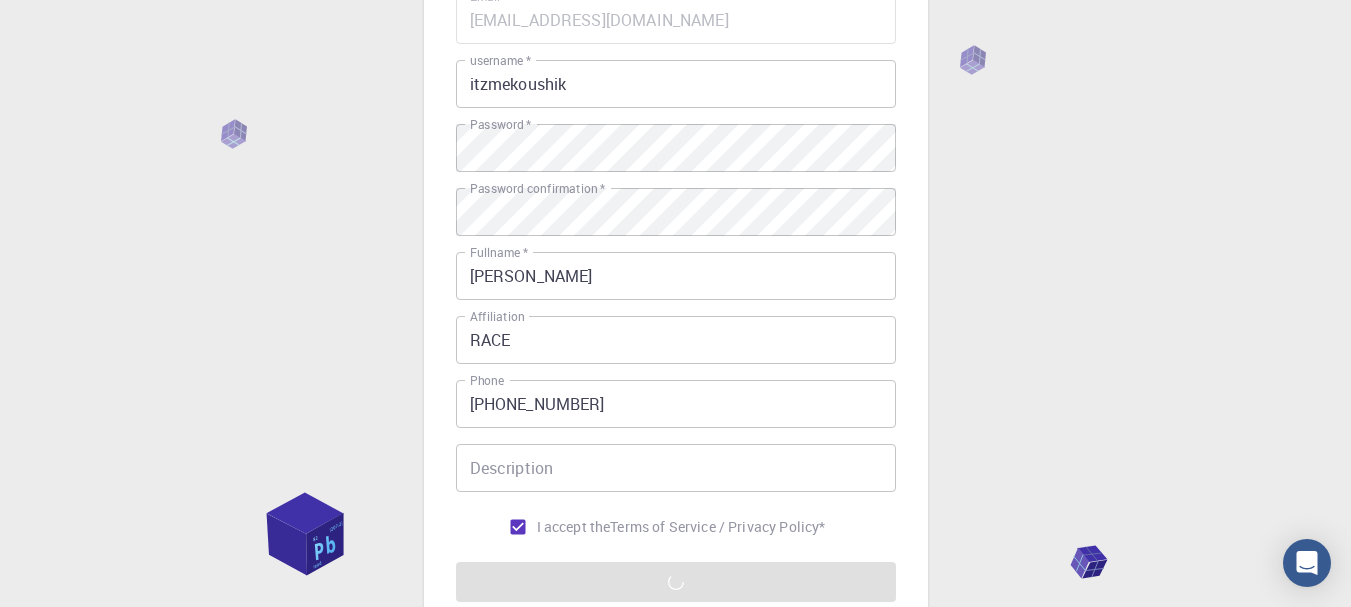 scroll, scrollTop: 200, scrollLeft: 0, axis: vertical 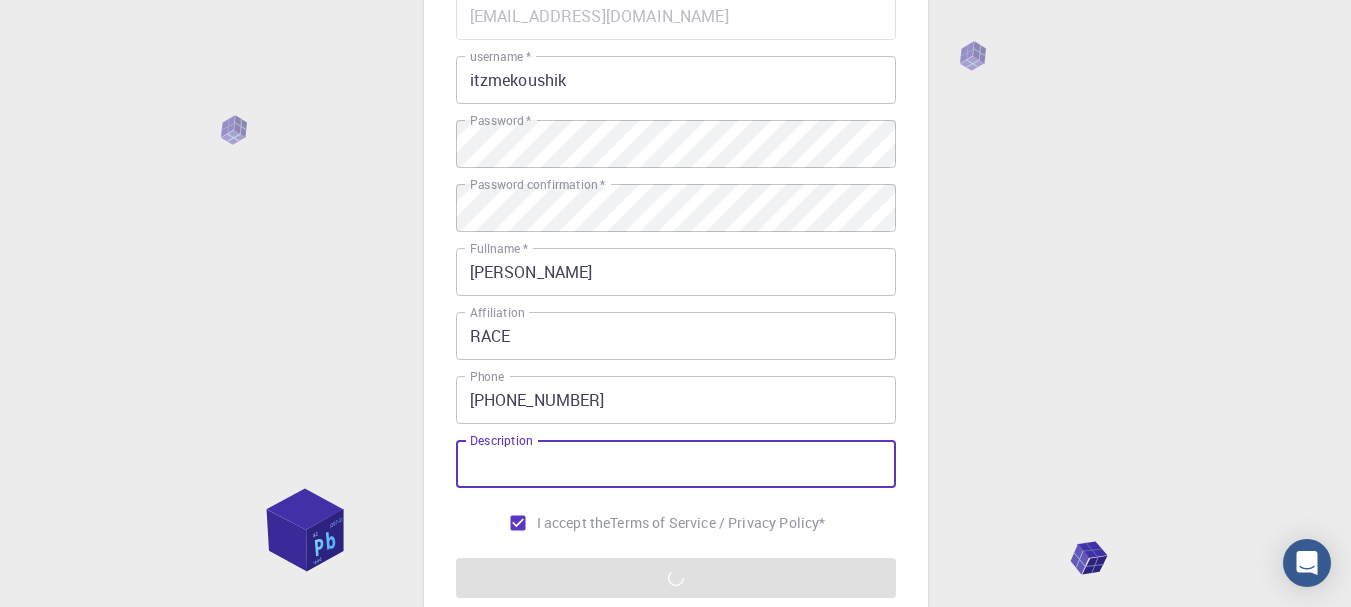 click on "Description" at bounding box center (676, 464) 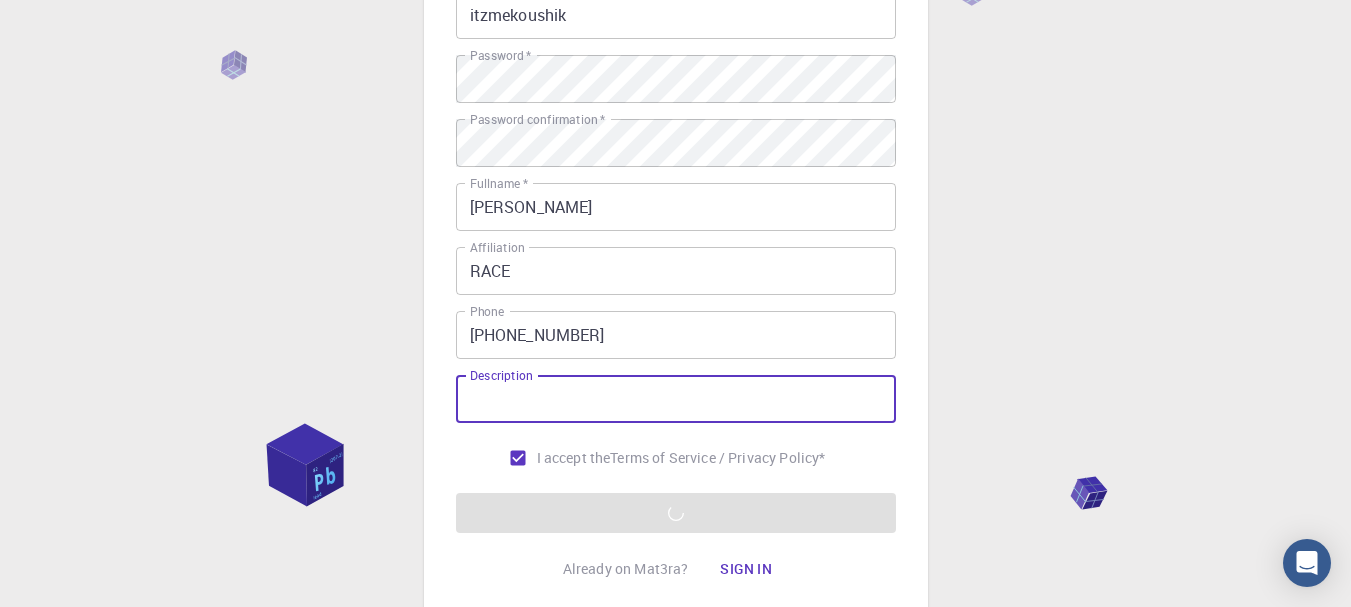 scroll, scrollTop: 300, scrollLeft: 0, axis: vertical 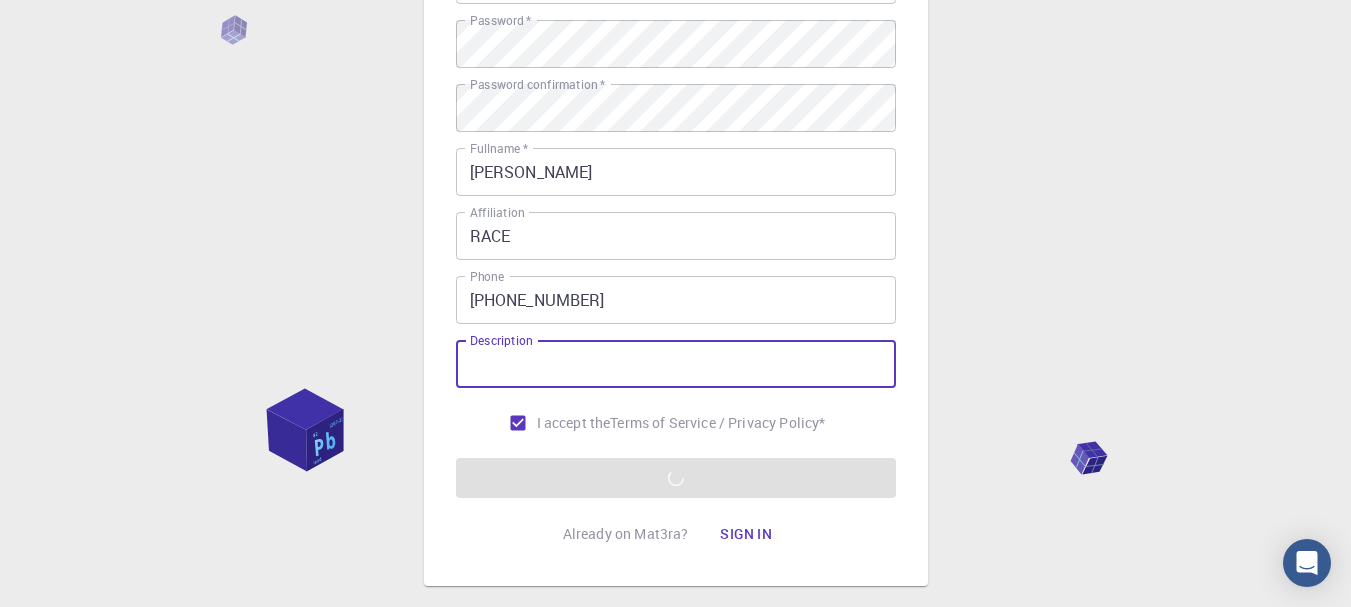 type on "v" 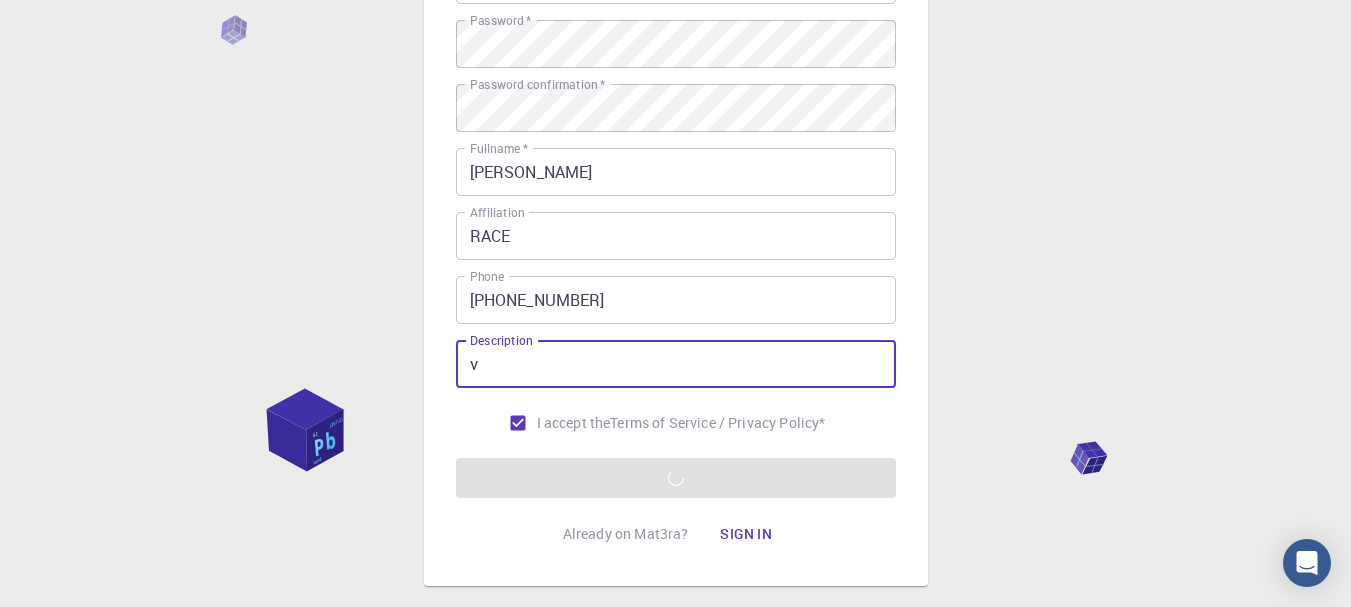 type 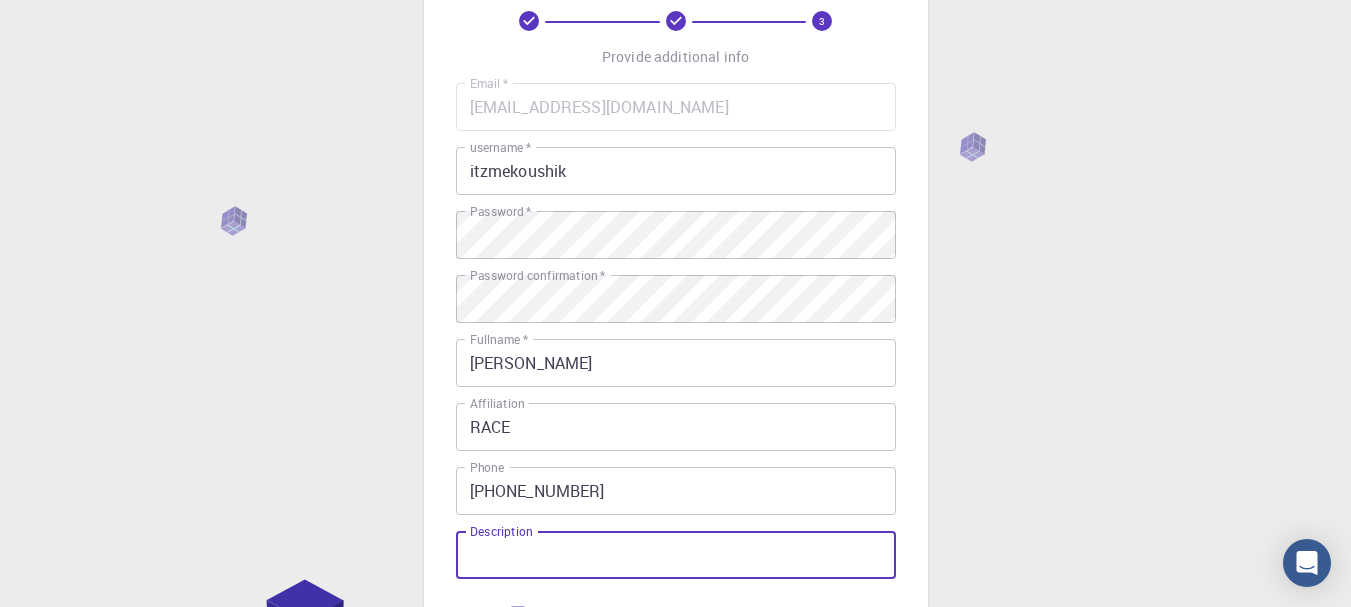 scroll, scrollTop: 0, scrollLeft: 0, axis: both 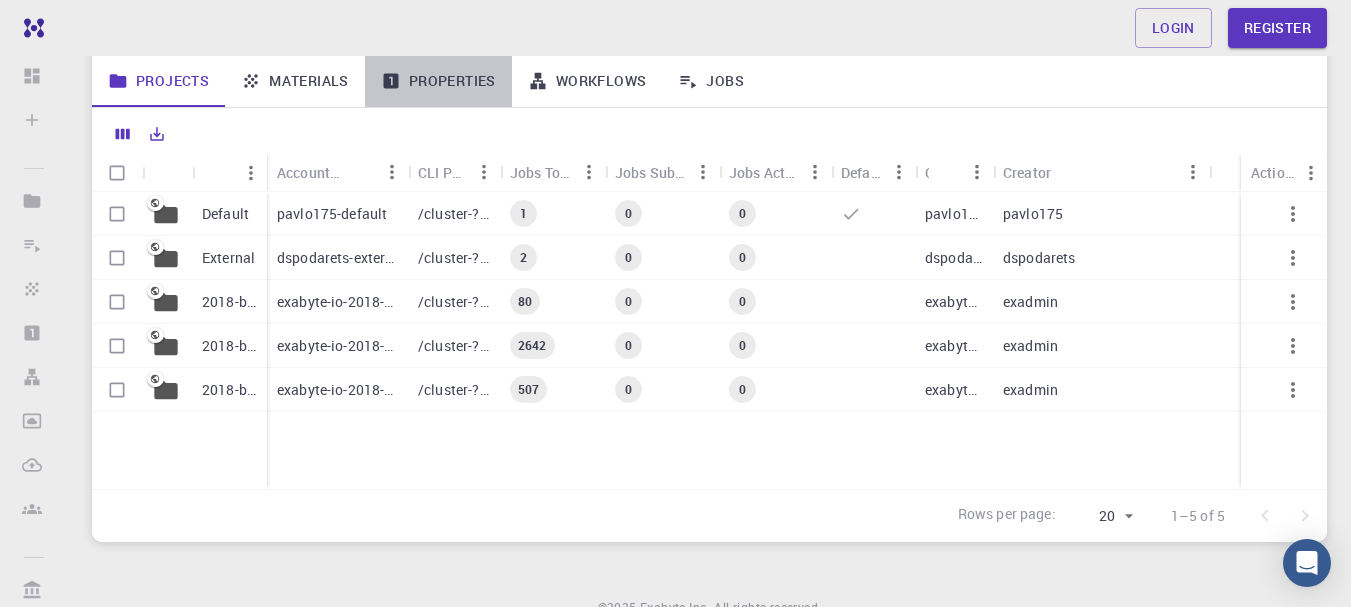 click on "Properties" at bounding box center (438, 81) 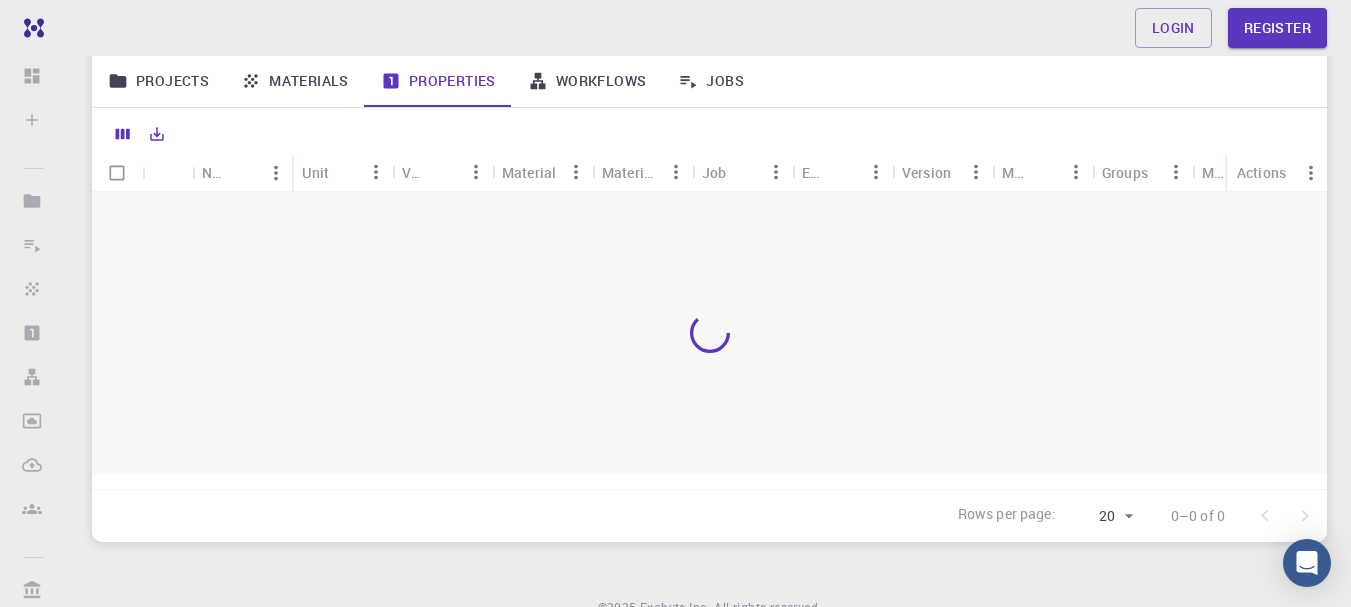 click on "Materials" at bounding box center (295, 81) 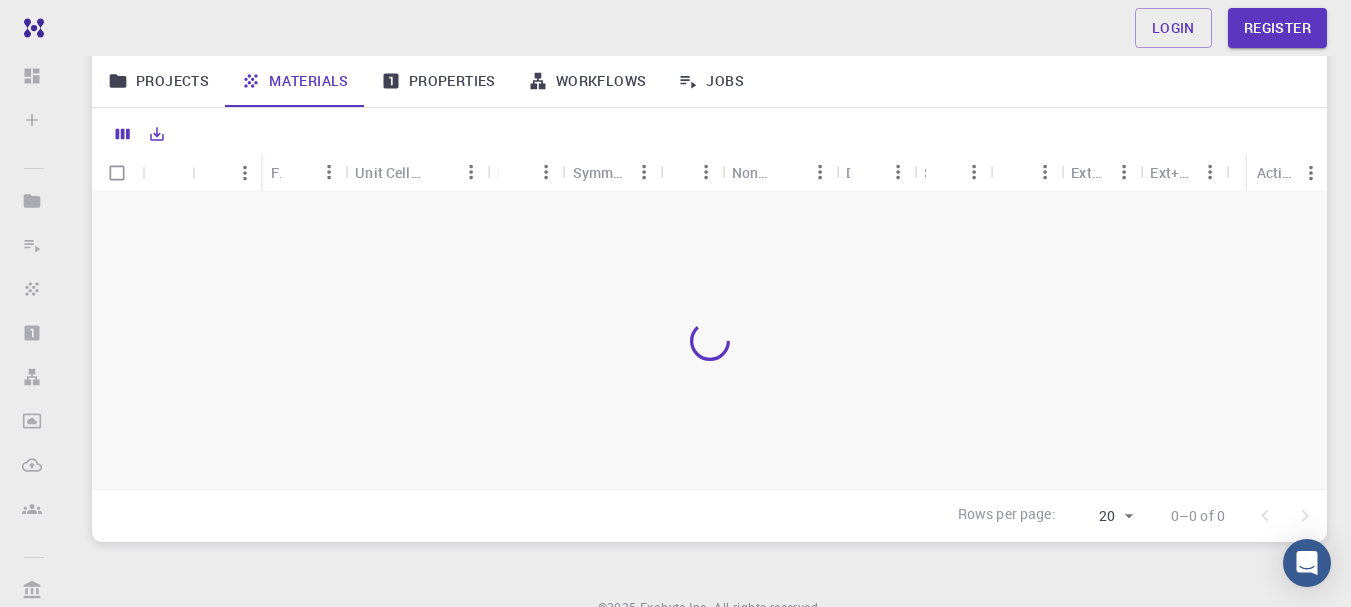 click on "Workflows" at bounding box center (587, 81) 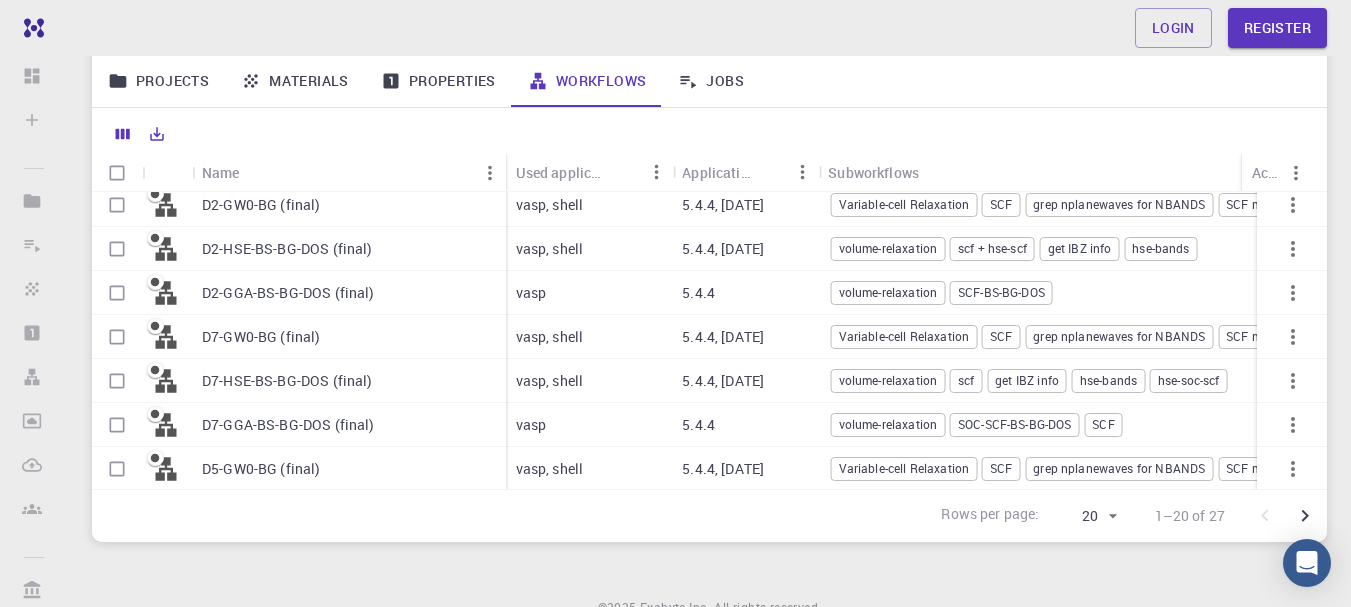 scroll, scrollTop: 598, scrollLeft: 0, axis: vertical 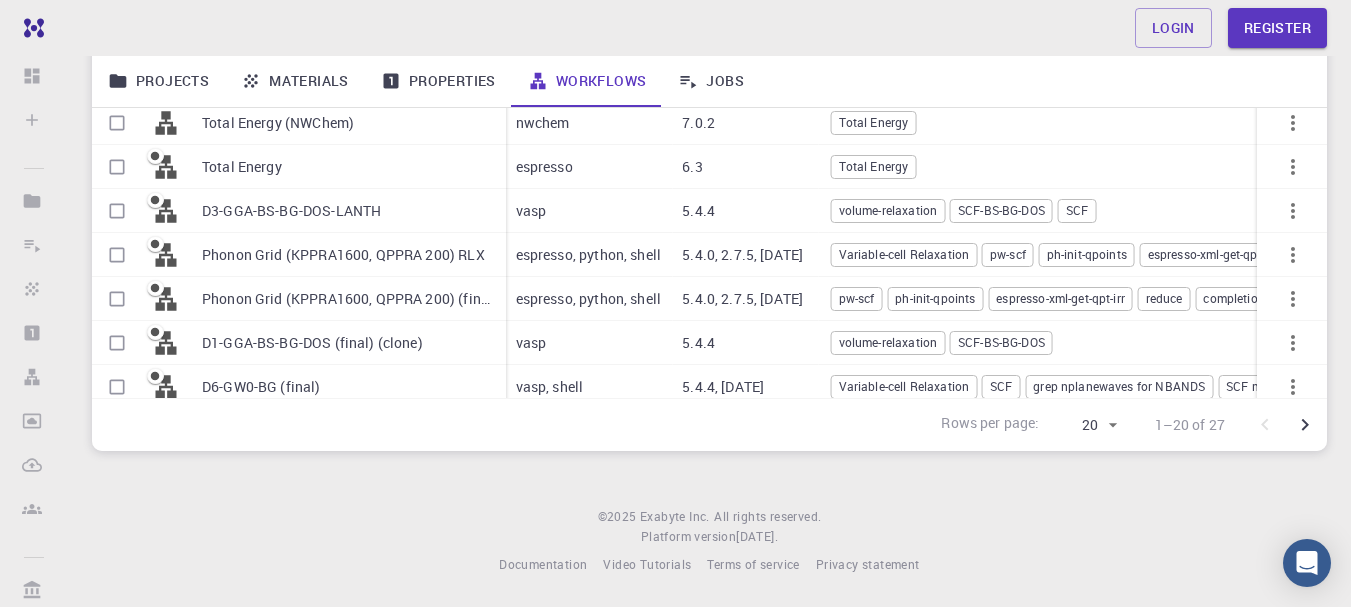 click on "Properties" at bounding box center (438, 81) 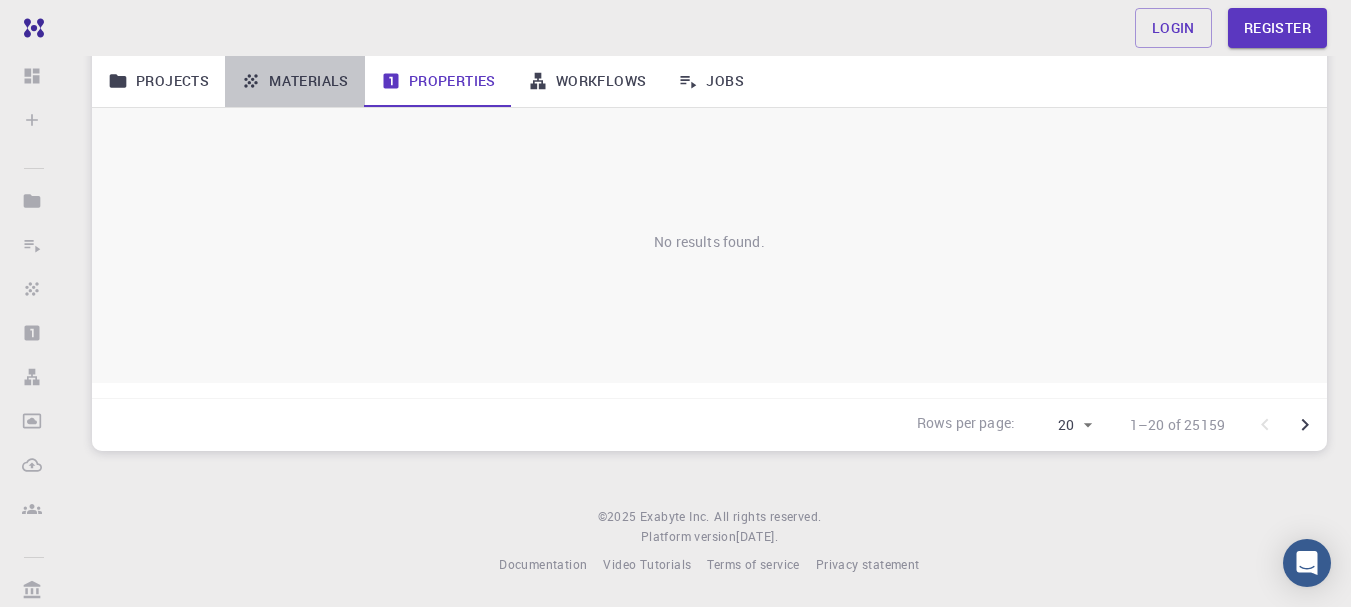 click on "Materials" at bounding box center (295, 81) 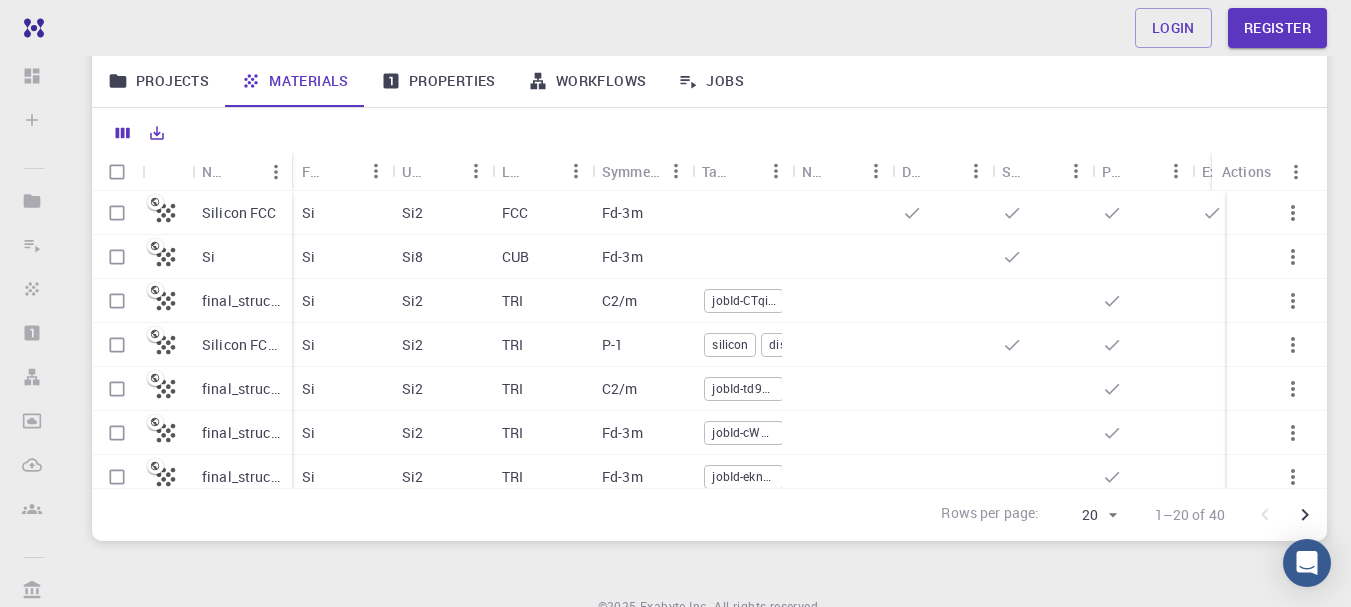 scroll, scrollTop: 291, scrollLeft: 0, axis: vertical 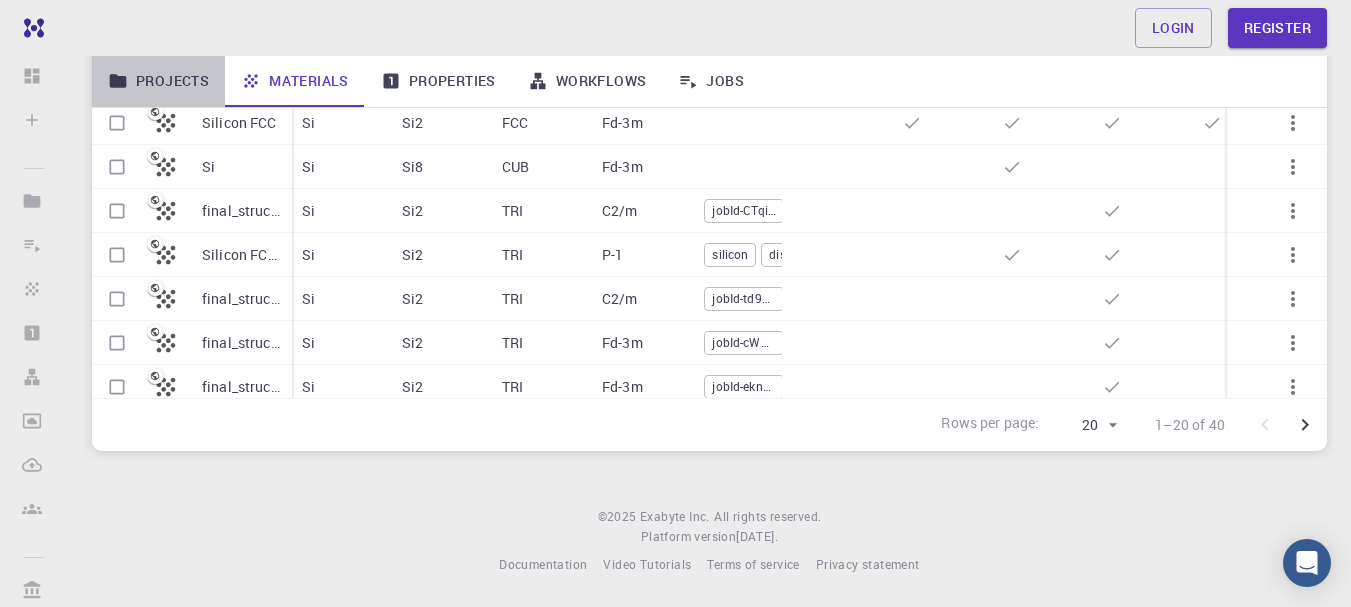 click on "Projects" at bounding box center [158, 81] 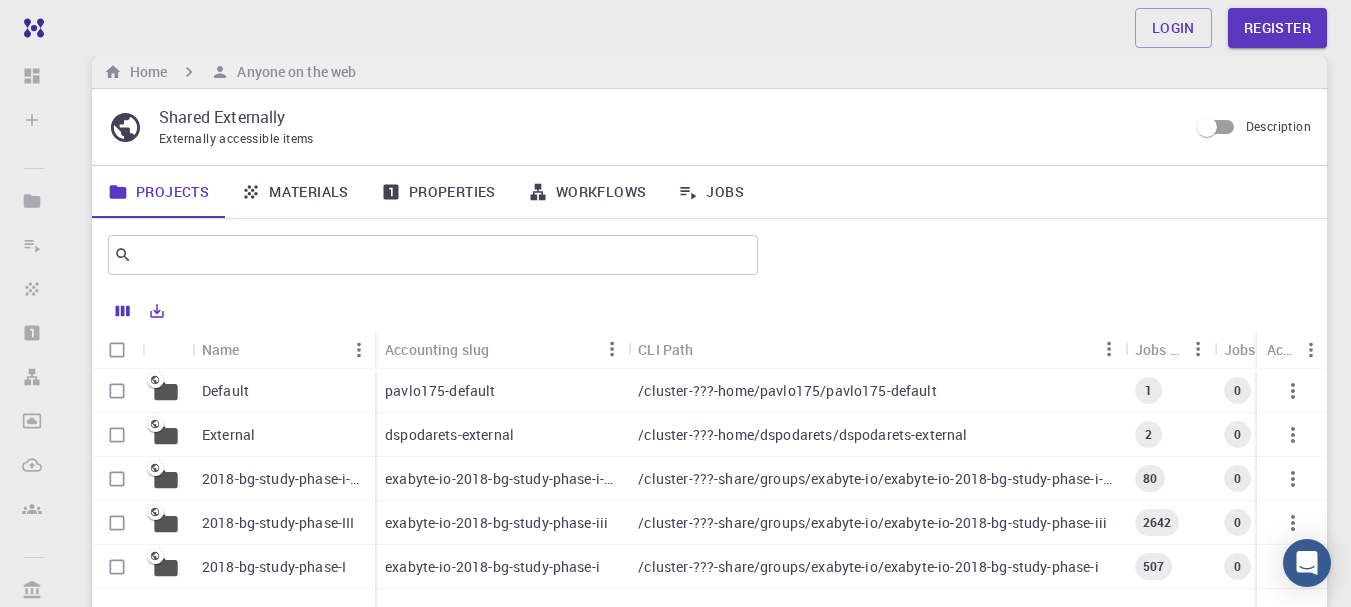 scroll, scrollTop: 0, scrollLeft: 0, axis: both 